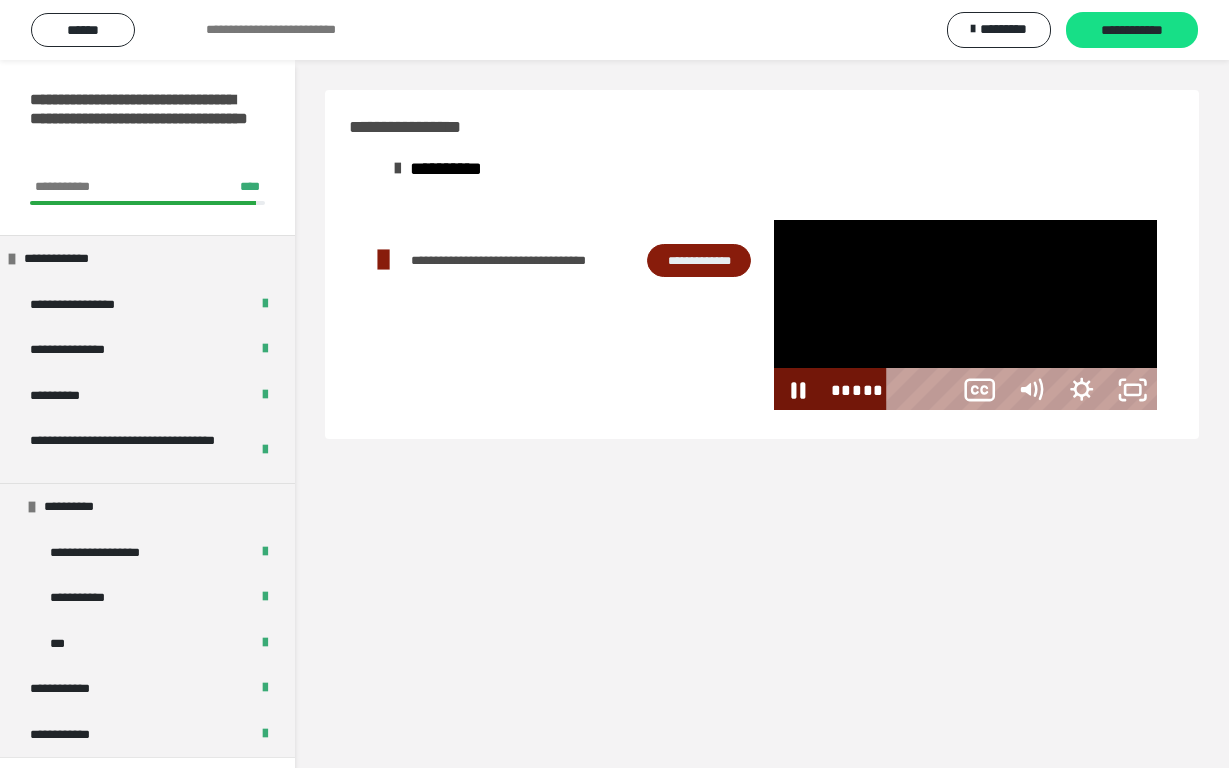 scroll, scrollTop: 60, scrollLeft: 0, axis: vertical 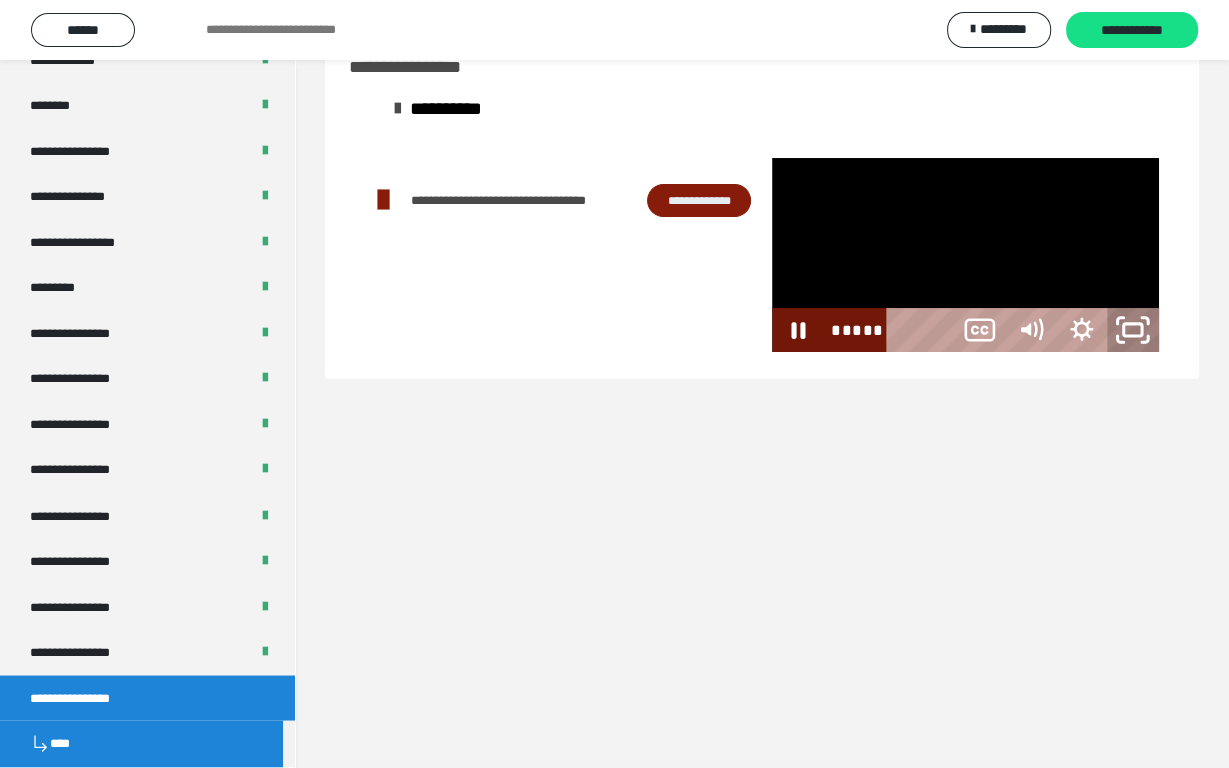 click 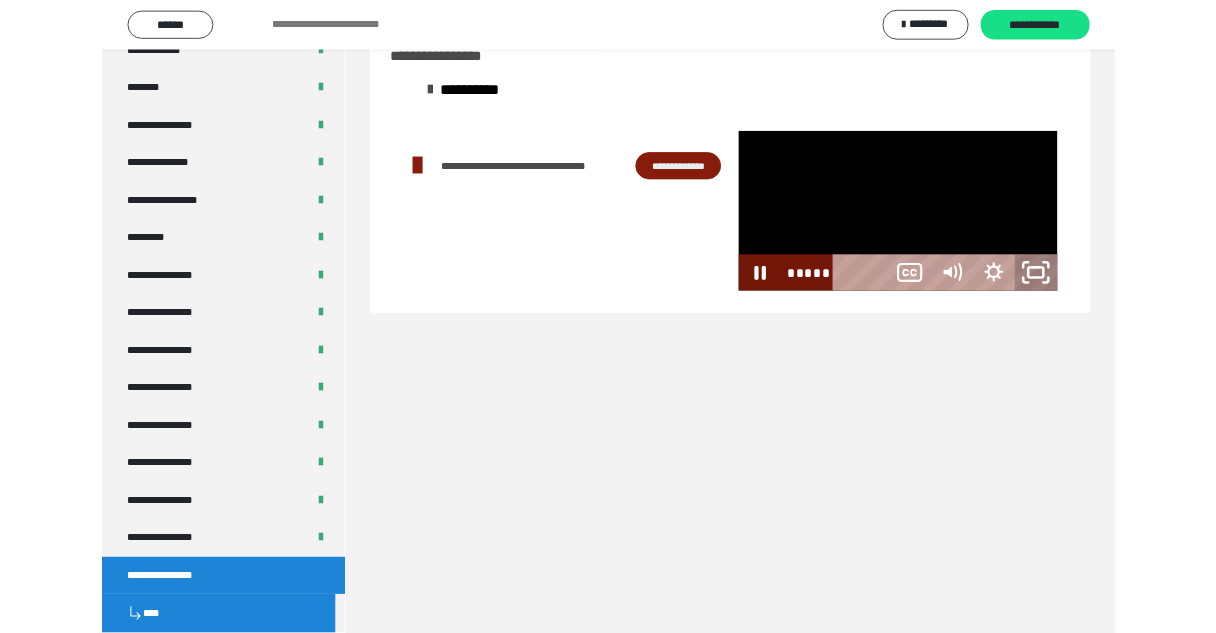scroll, scrollTop: 0, scrollLeft: 0, axis: both 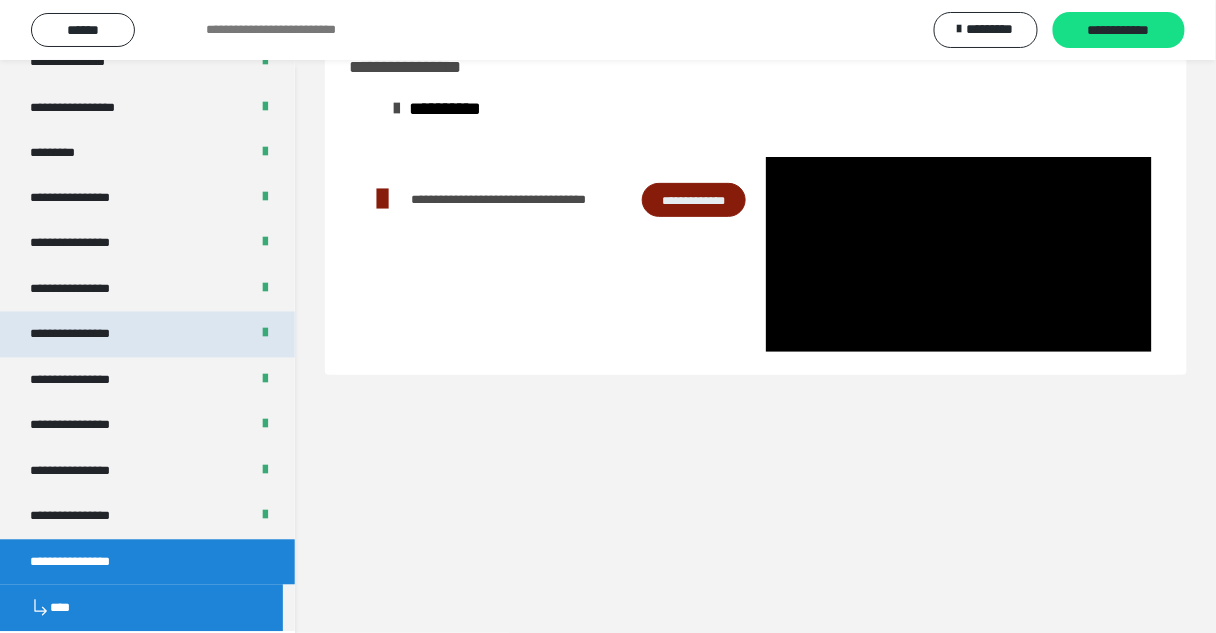 click on "**********" at bounding box center (147, 381) 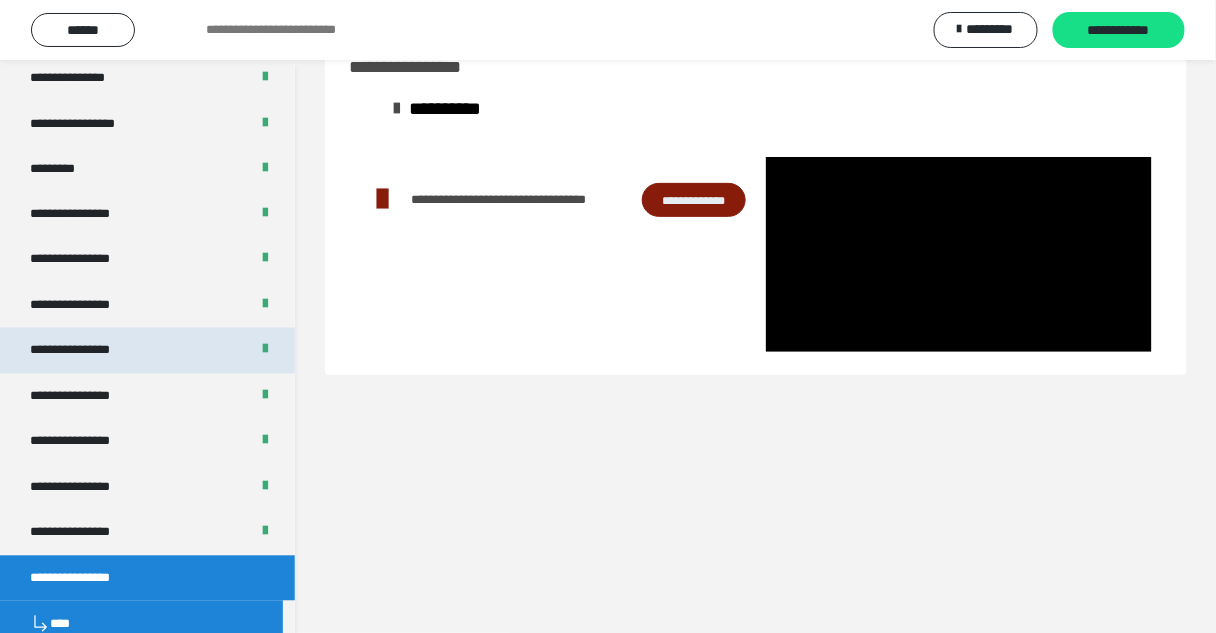 click on "**********" at bounding box center [147, 351] 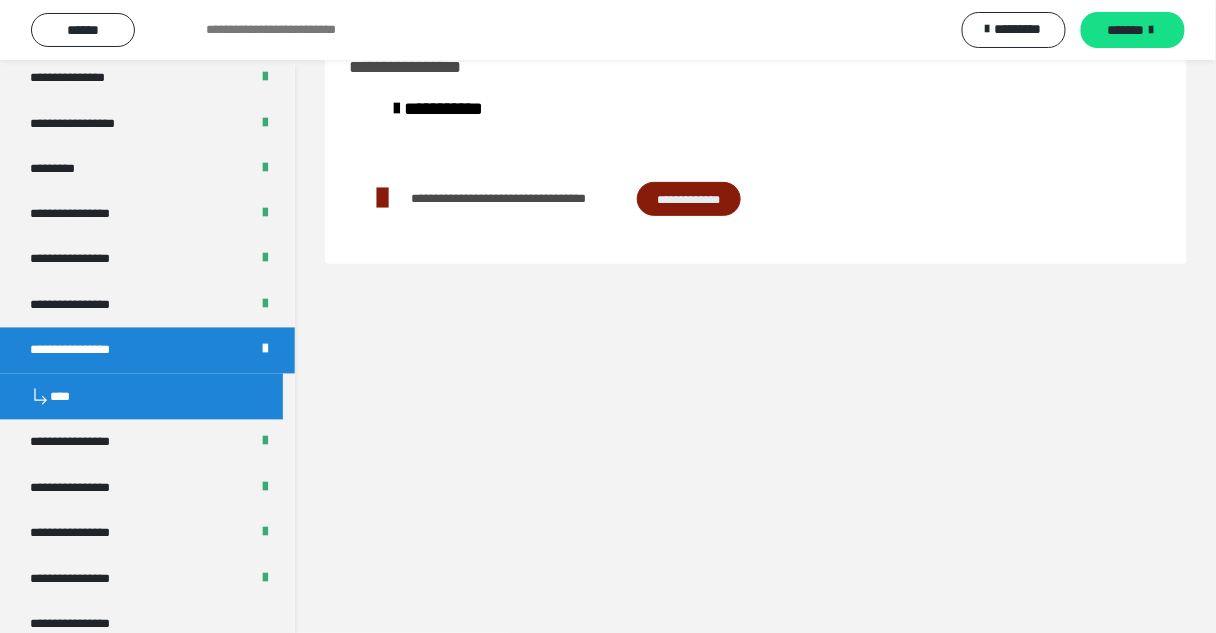 scroll, scrollTop: 2739, scrollLeft: 0, axis: vertical 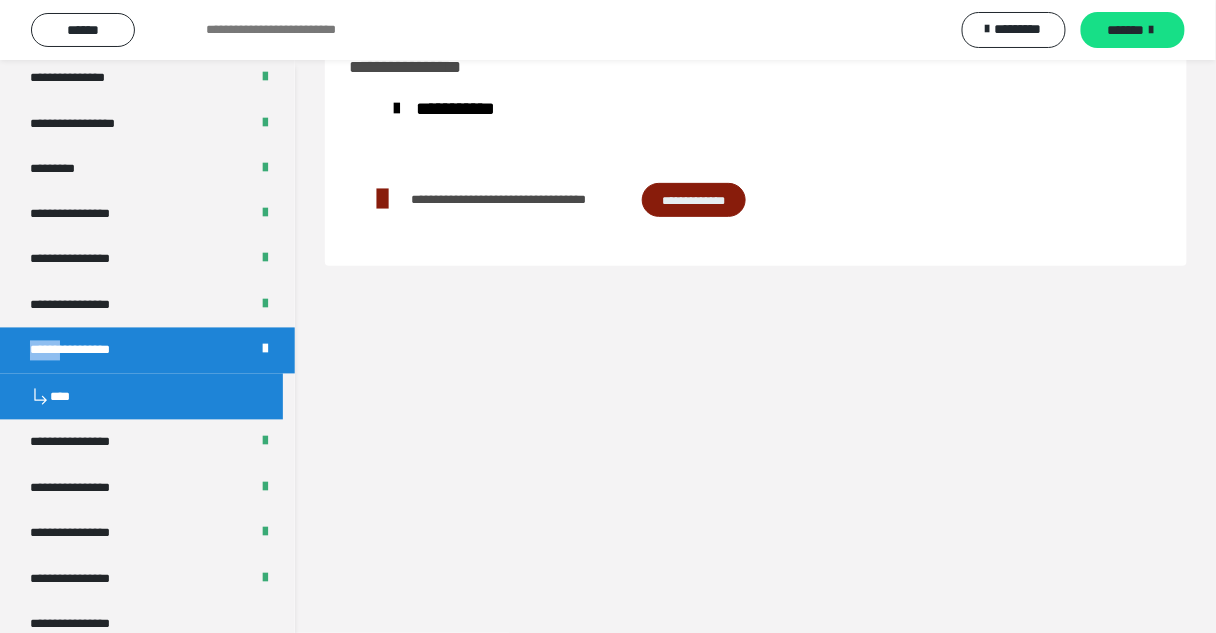 click on "****" at bounding box center (141, 397) 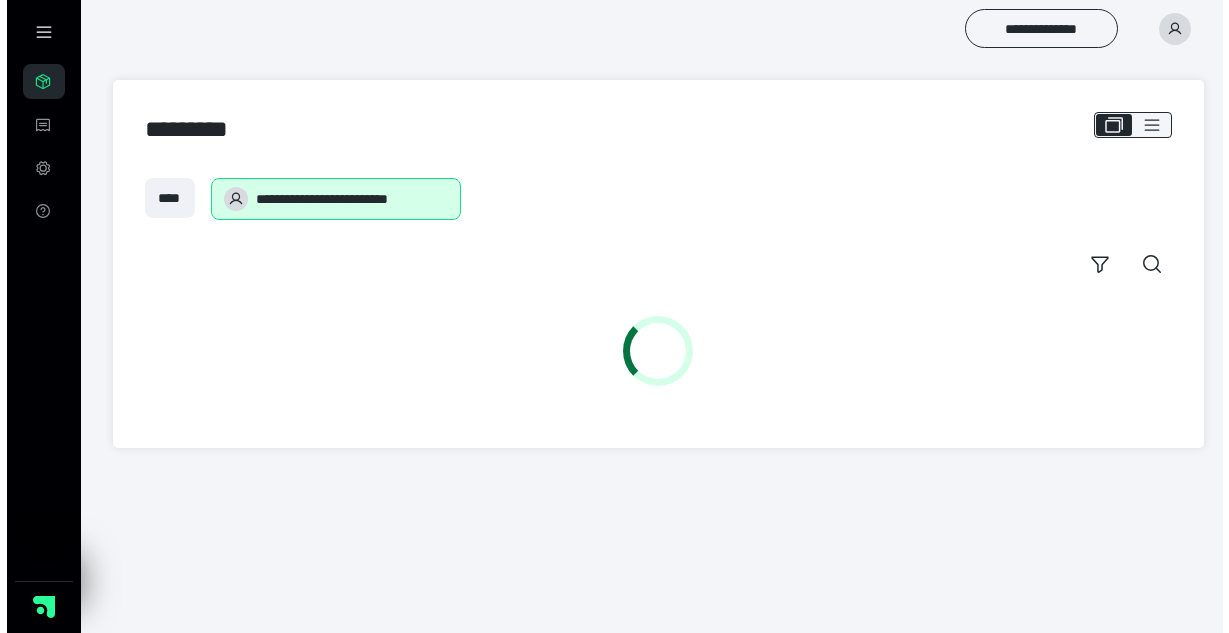 scroll, scrollTop: 0, scrollLeft: 0, axis: both 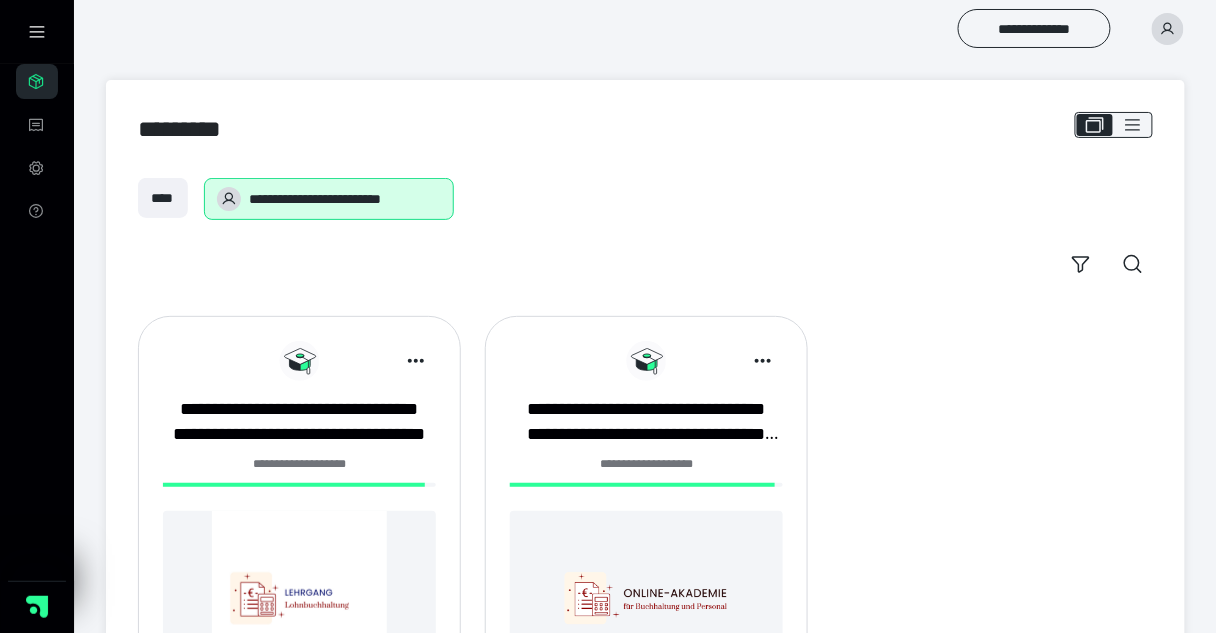 click on "**********" at bounding box center [299, 541] 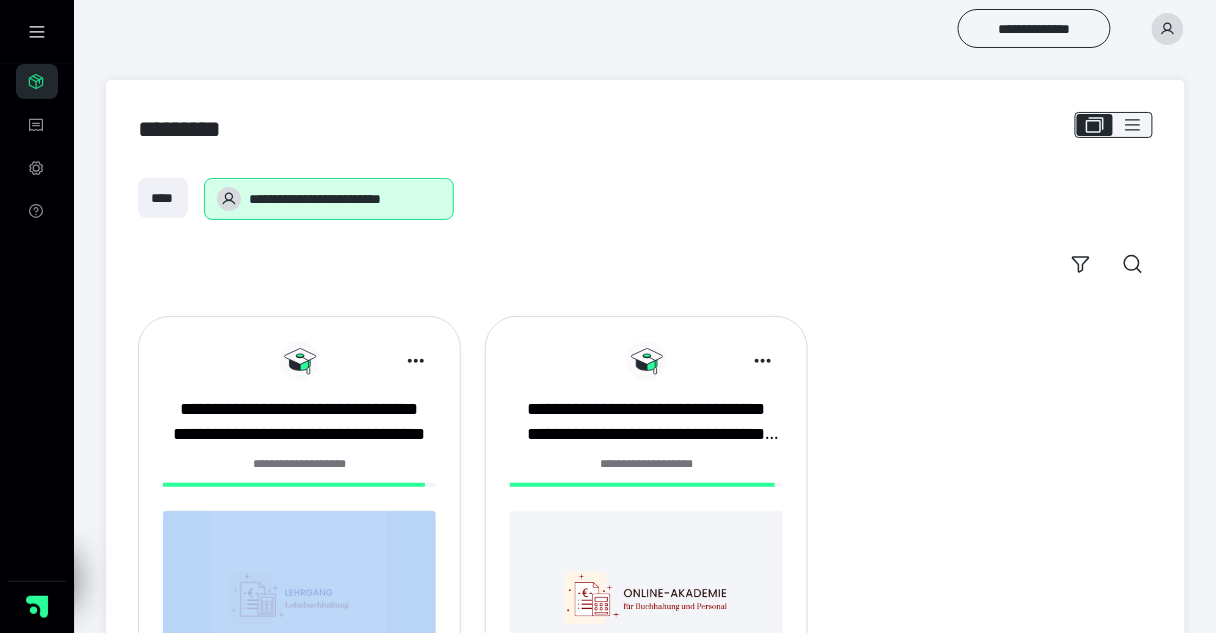 click on "**********" at bounding box center (299, 541) 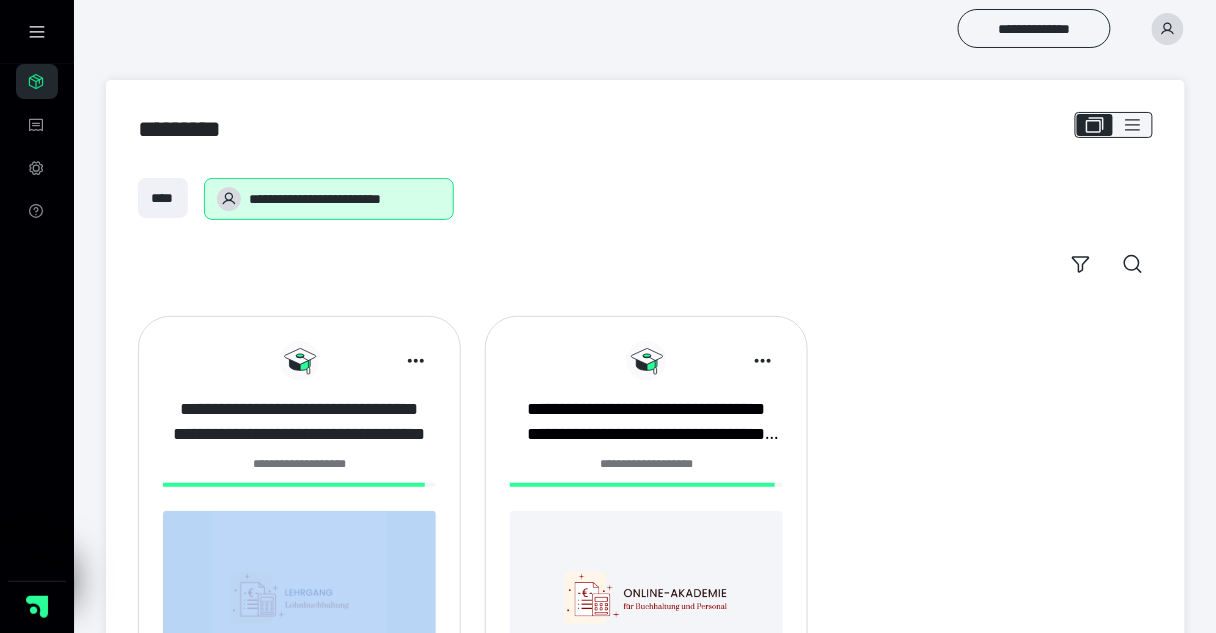 click on "**********" at bounding box center (299, 422) 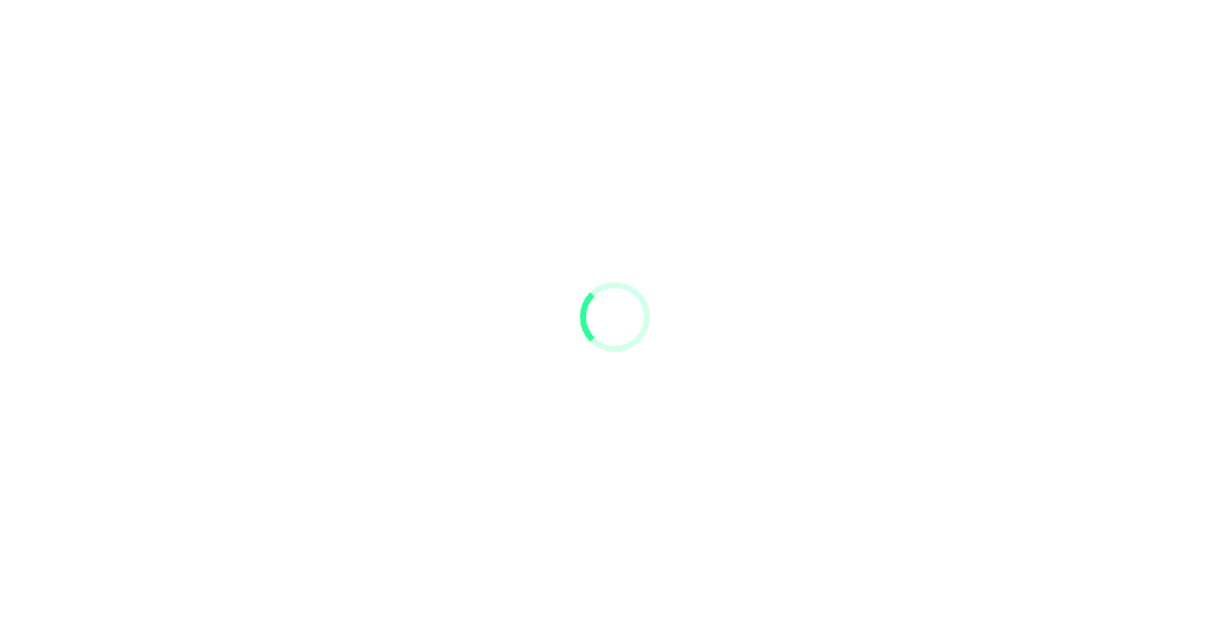 scroll, scrollTop: 0, scrollLeft: 0, axis: both 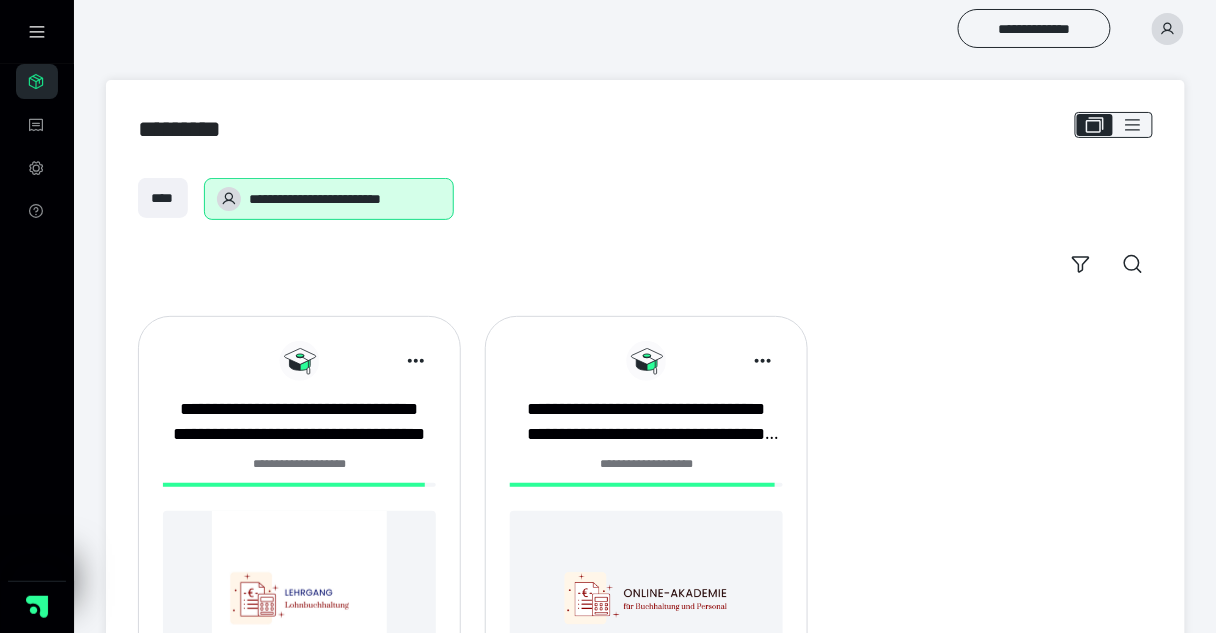 click on "**********" at bounding box center [299, 541] 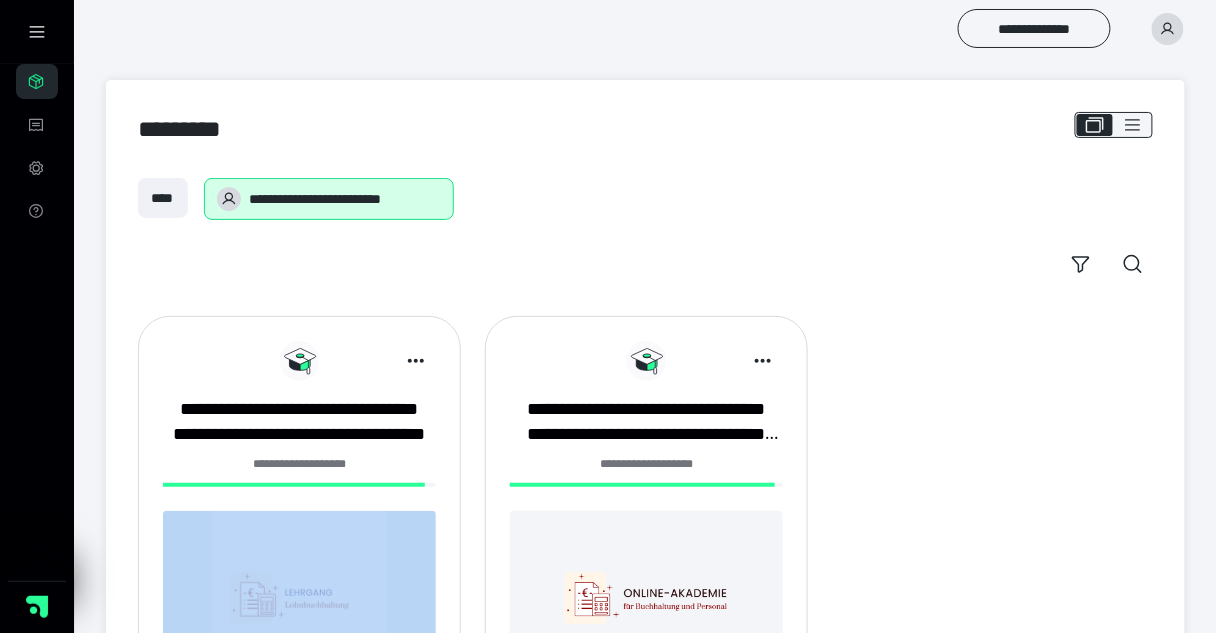click on "**********" at bounding box center [299, 541] 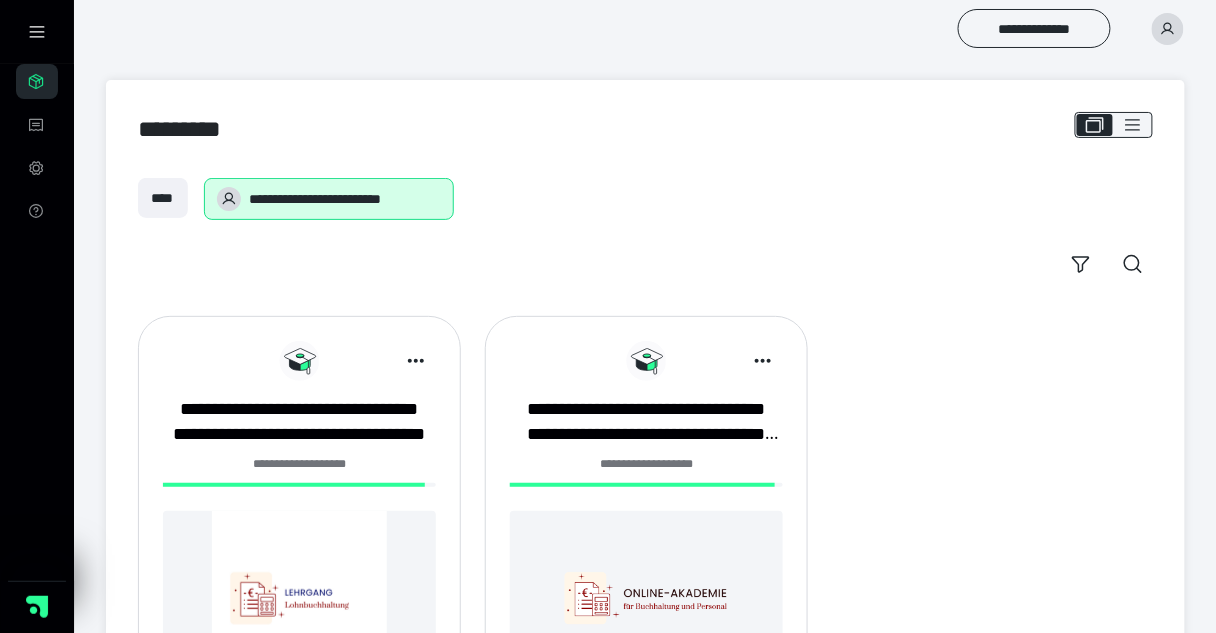 click on "**********" at bounding box center [299, 464] 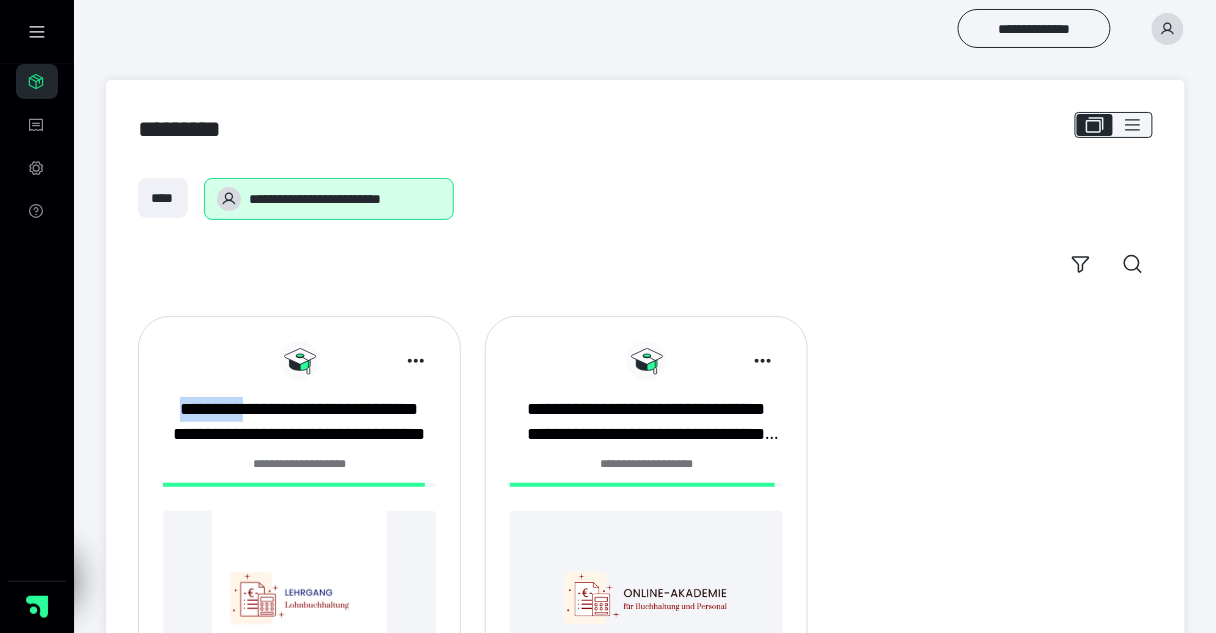 click at bounding box center (299, 361) 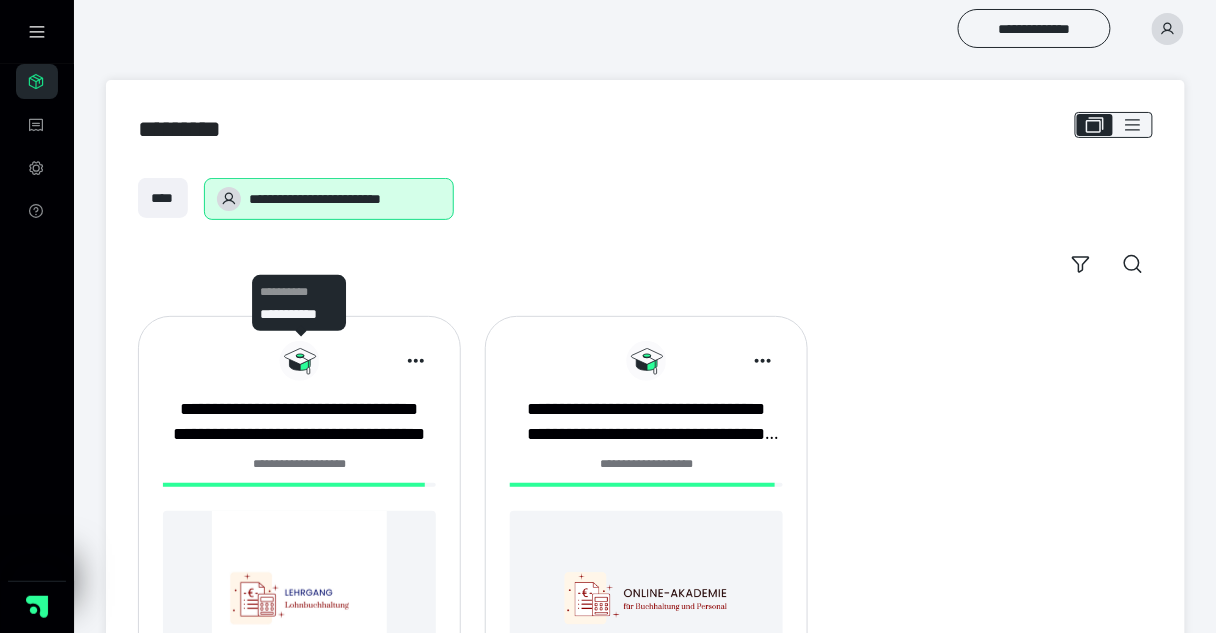 click 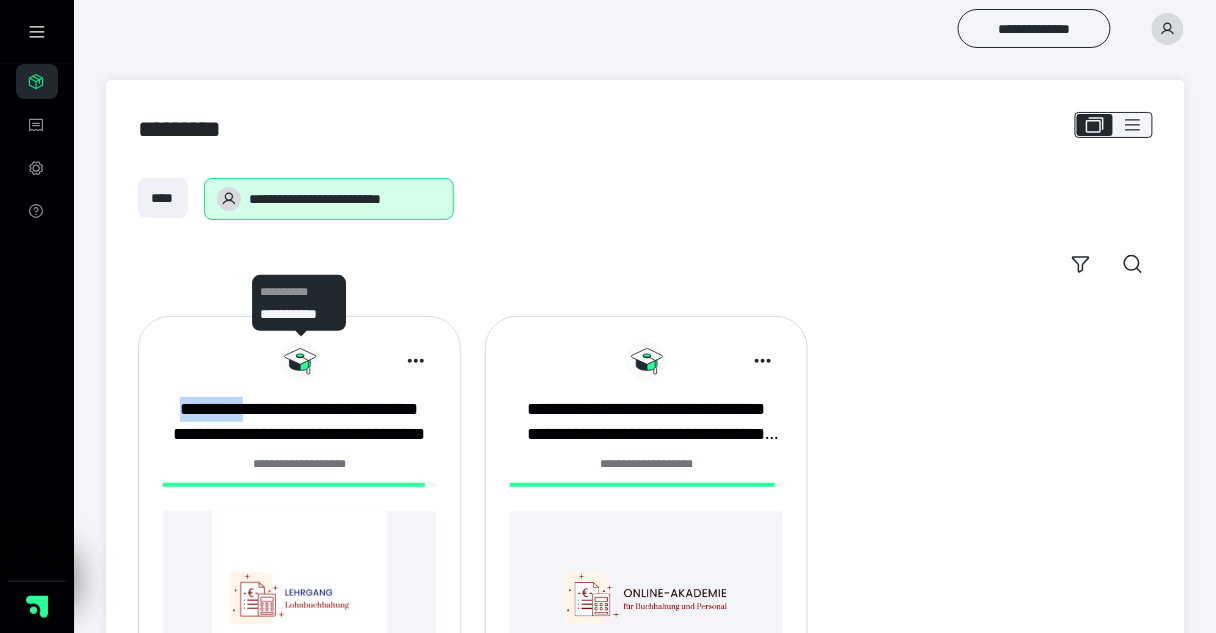 click 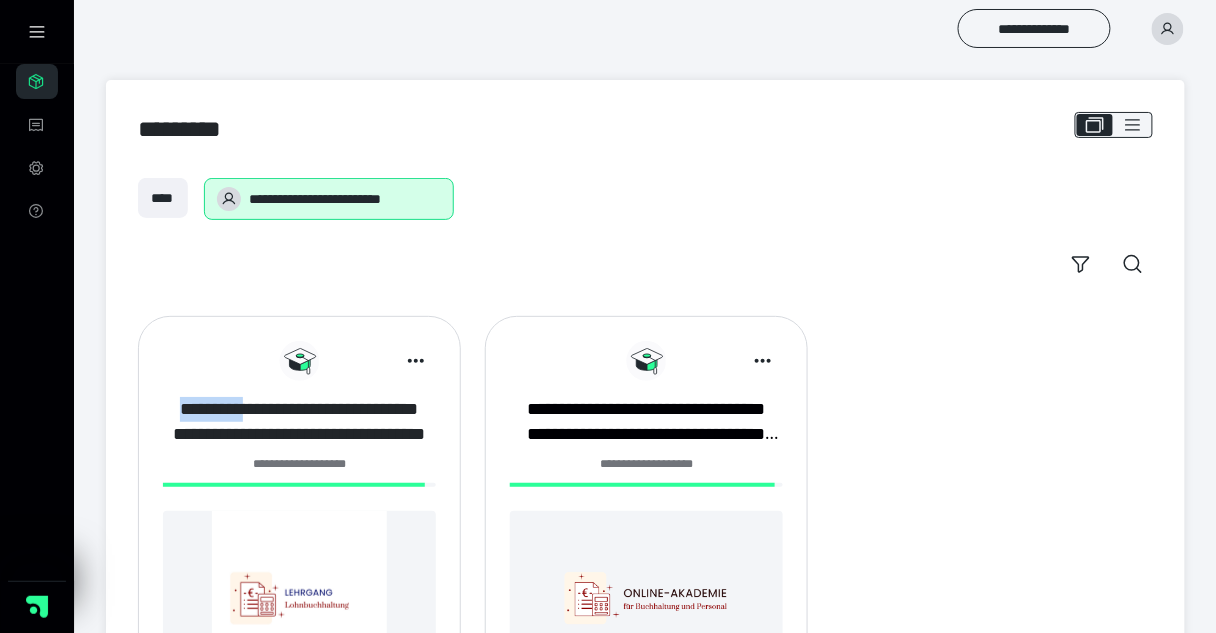 click on "**********" at bounding box center [299, 422] 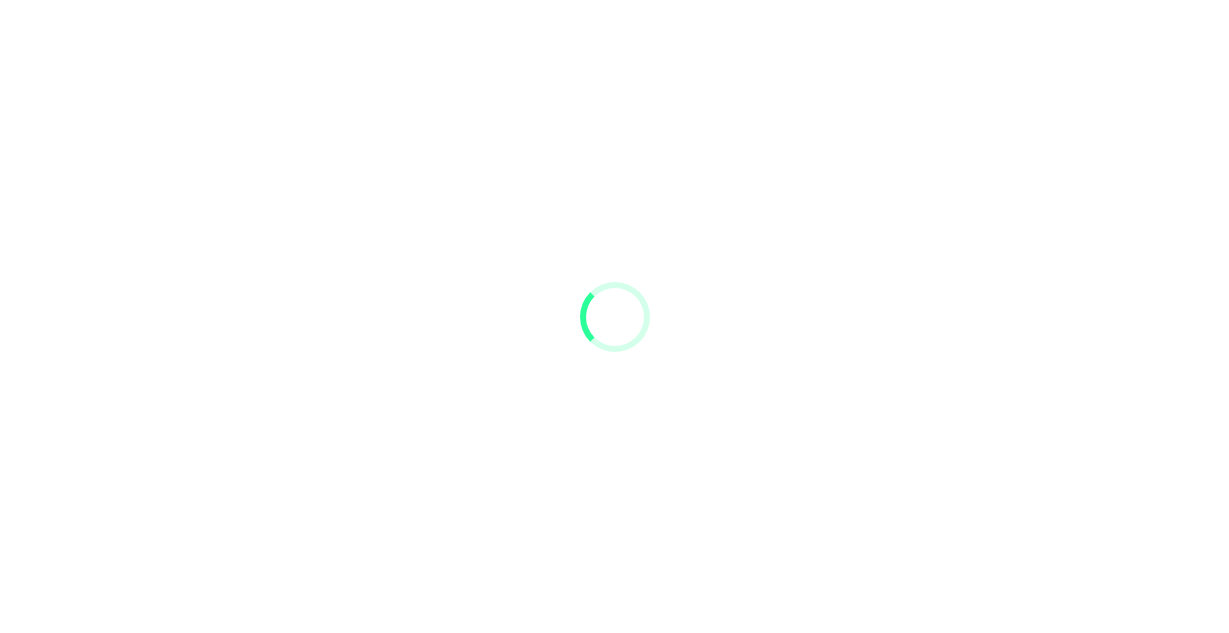 scroll, scrollTop: 0, scrollLeft: 0, axis: both 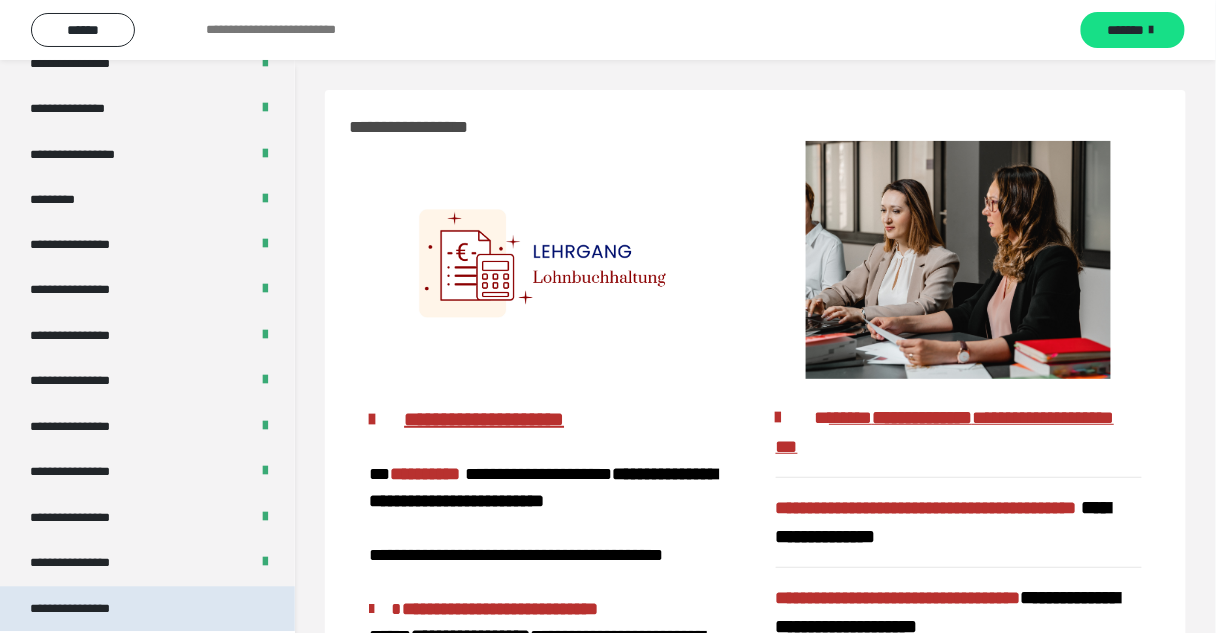 click on "**********" at bounding box center [147, 610] 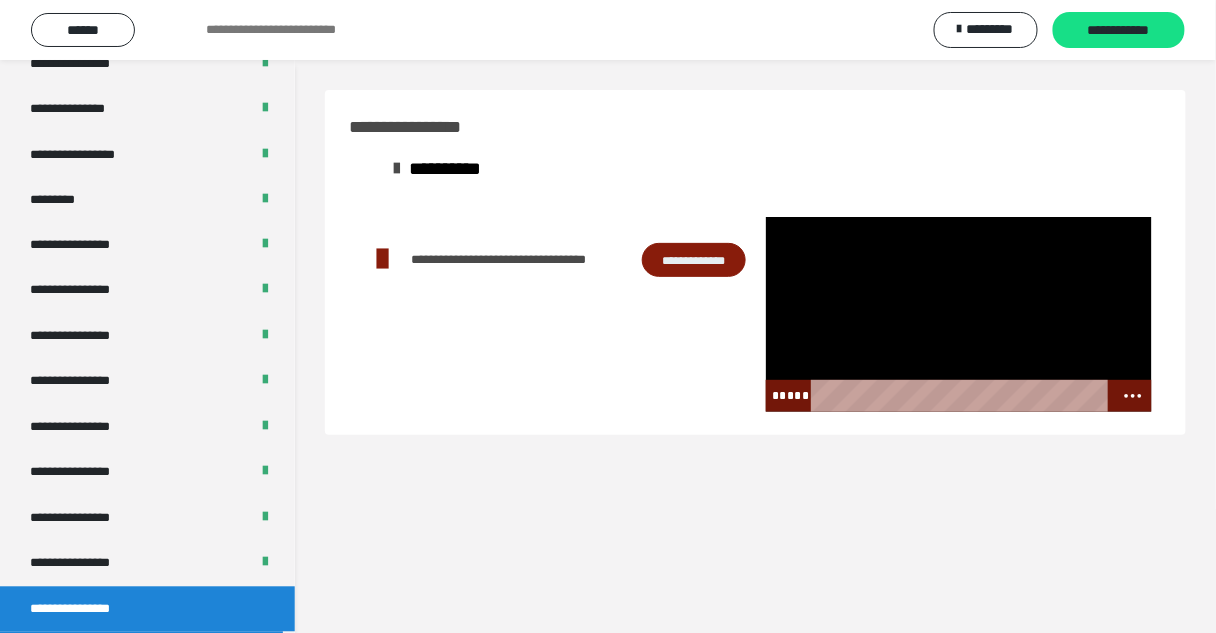 click at bounding box center (959, 314) 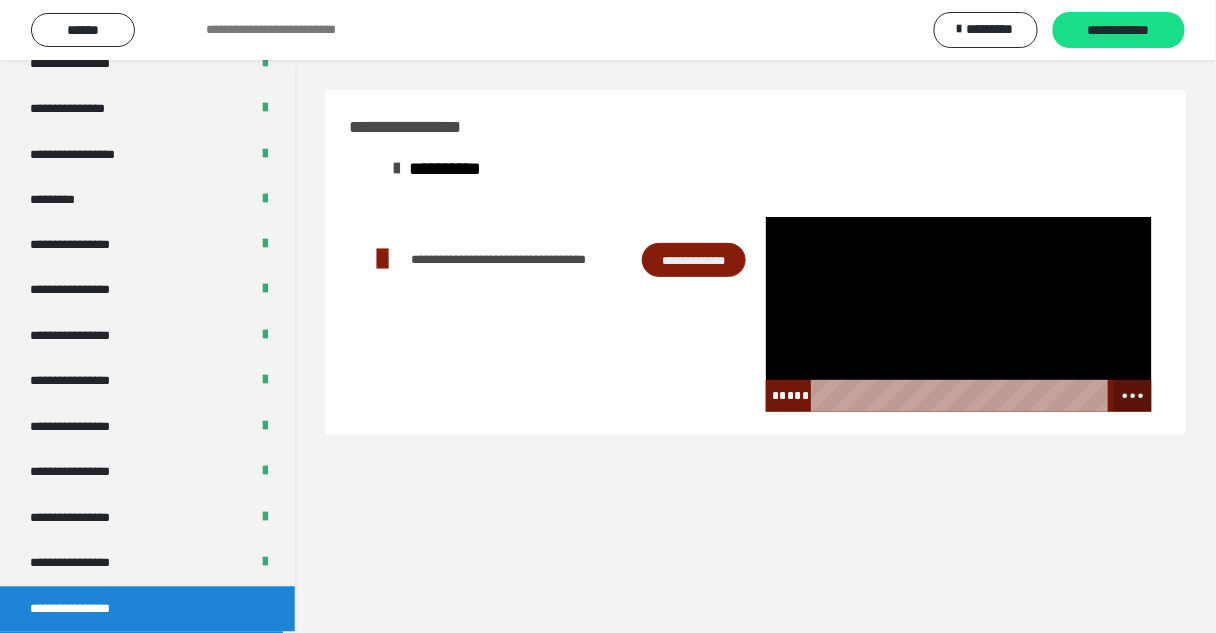 click 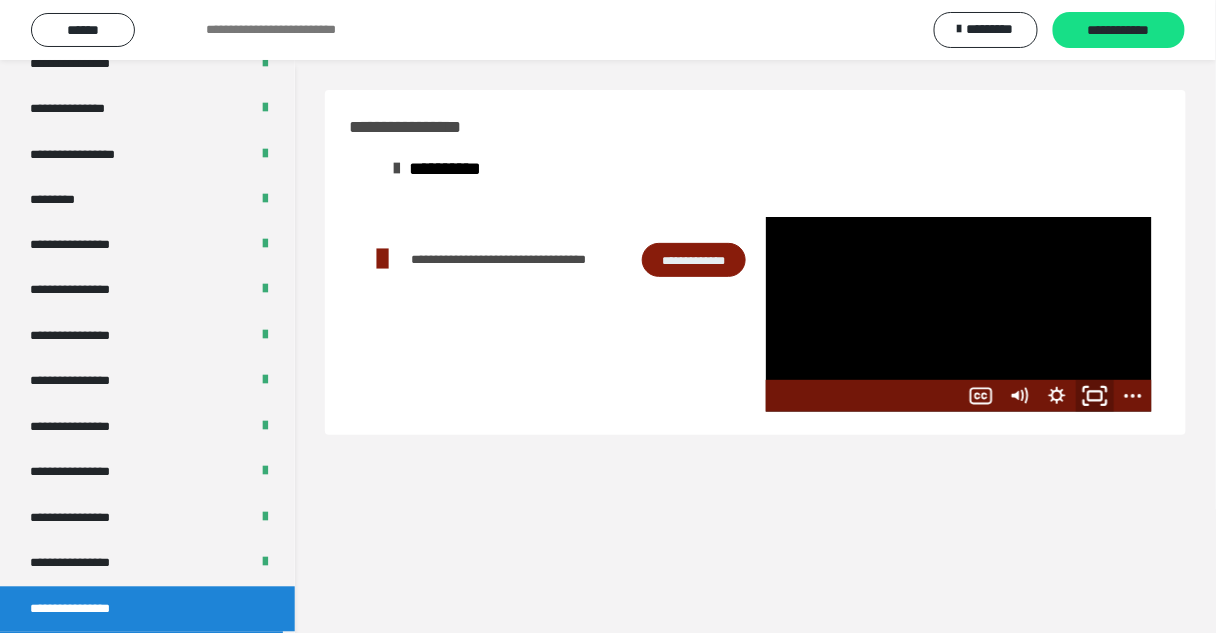 click 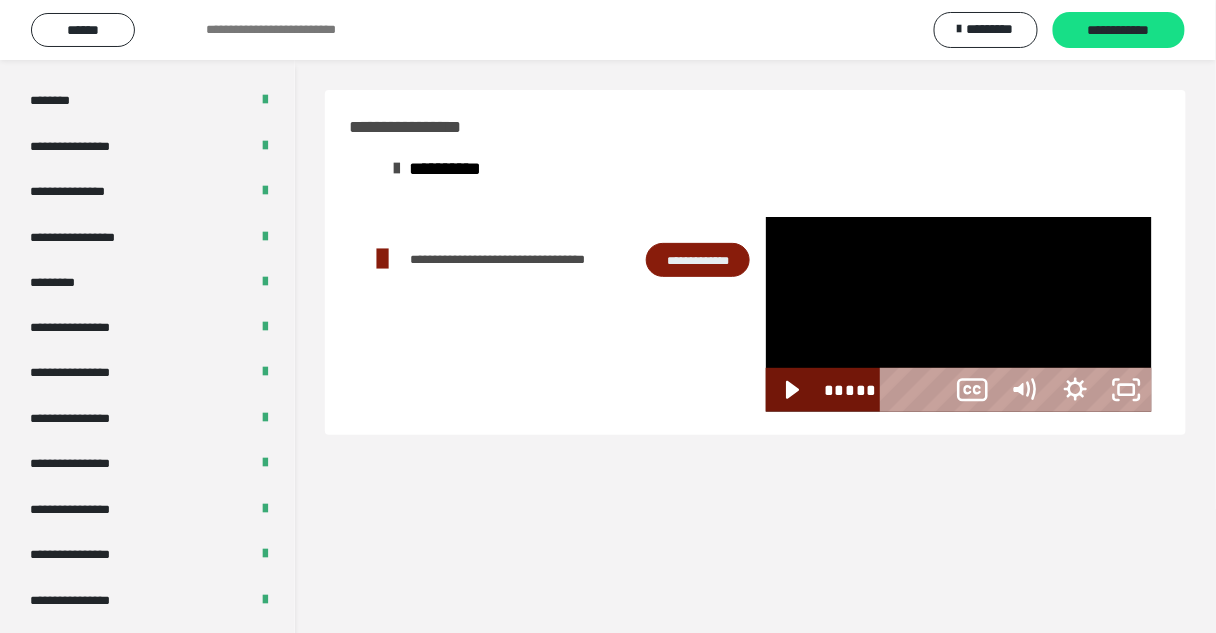 scroll, scrollTop: 2620, scrollLeft: 0, axis: vertical 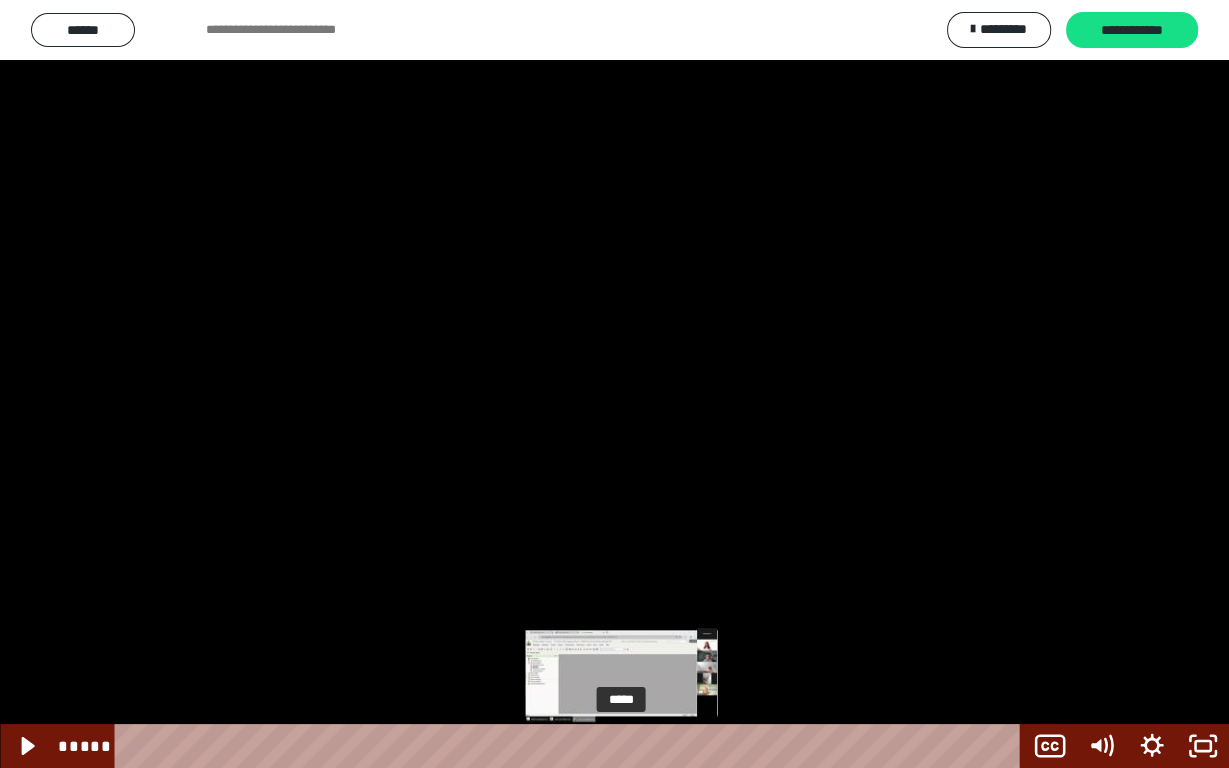 click at bounding box center [622, 746] 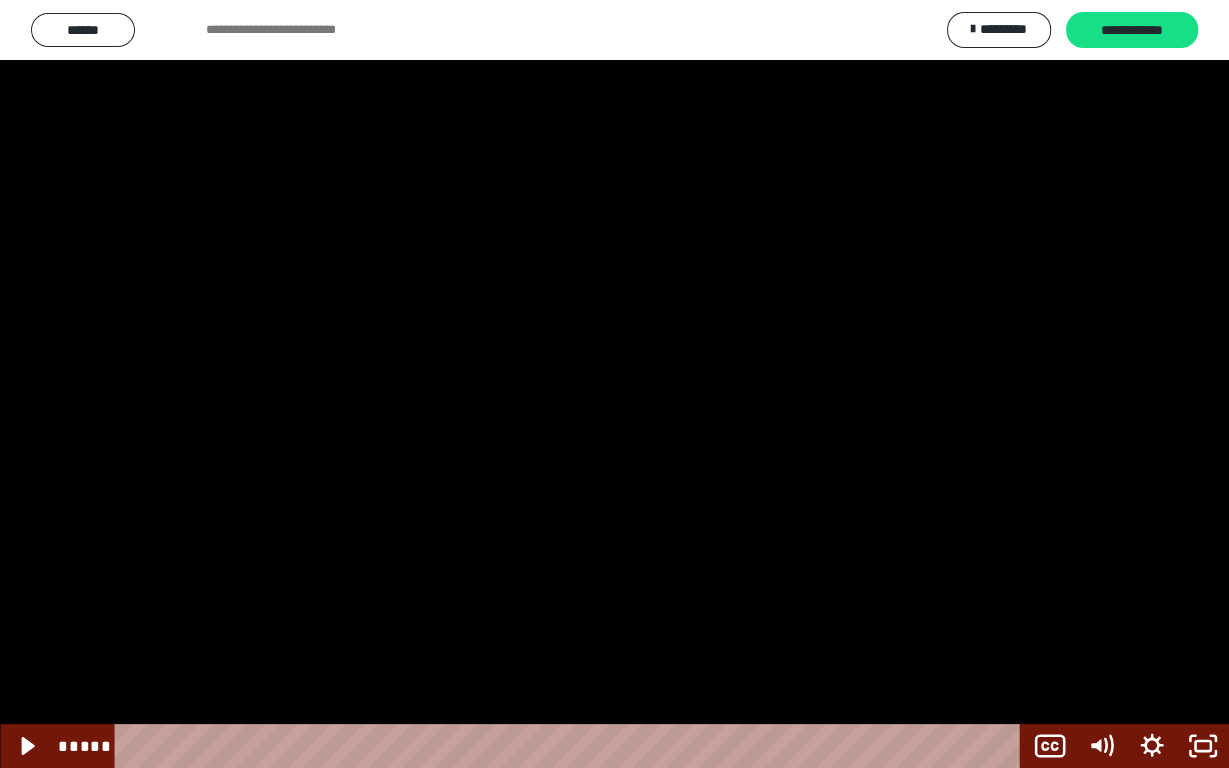 click at bounding box center (614, 384) 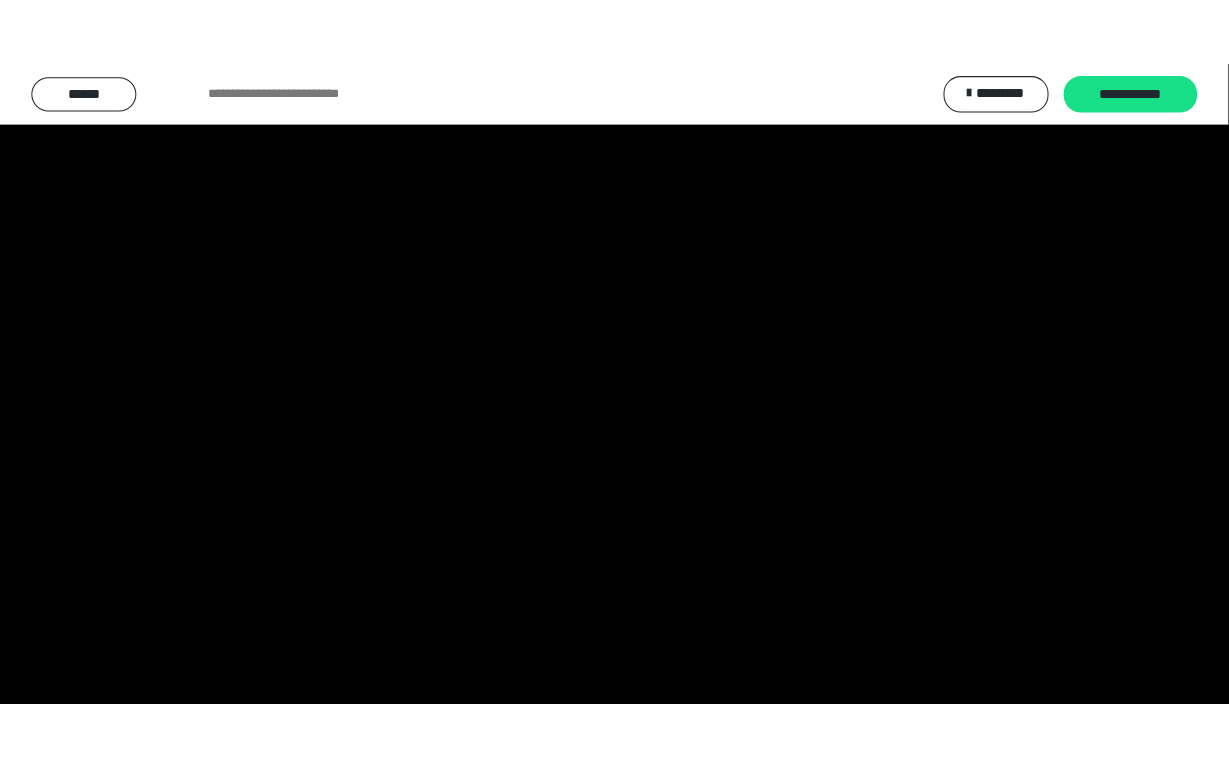 scroll, scrollTop: 2708, scrollLeft: 0, axis: vertical 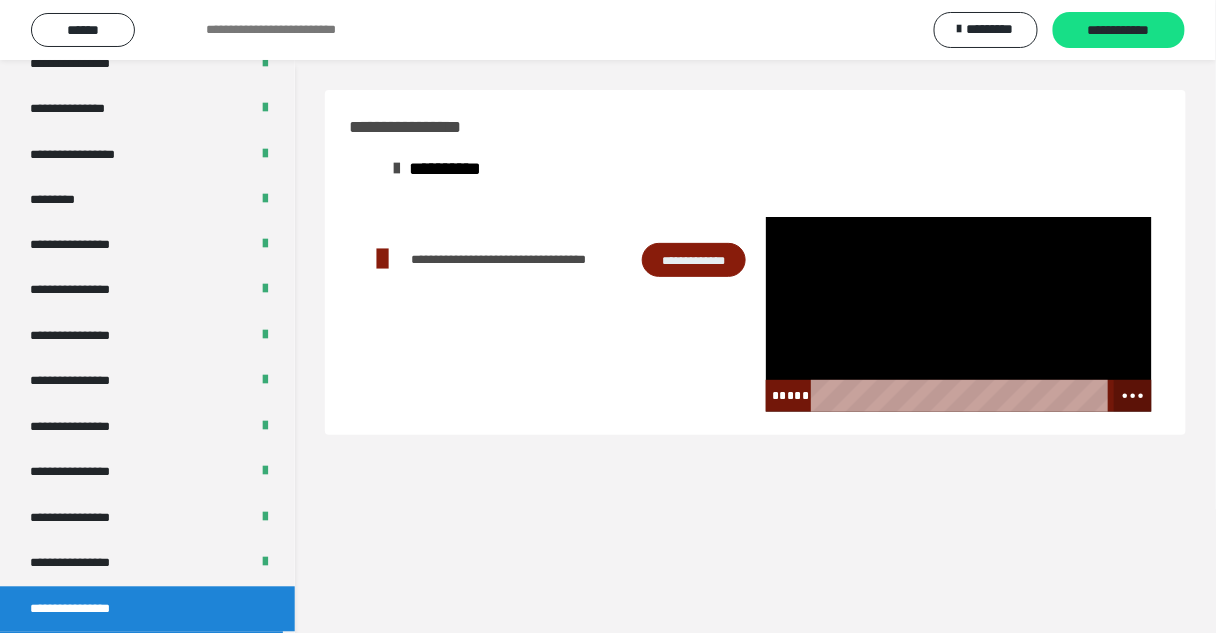 click 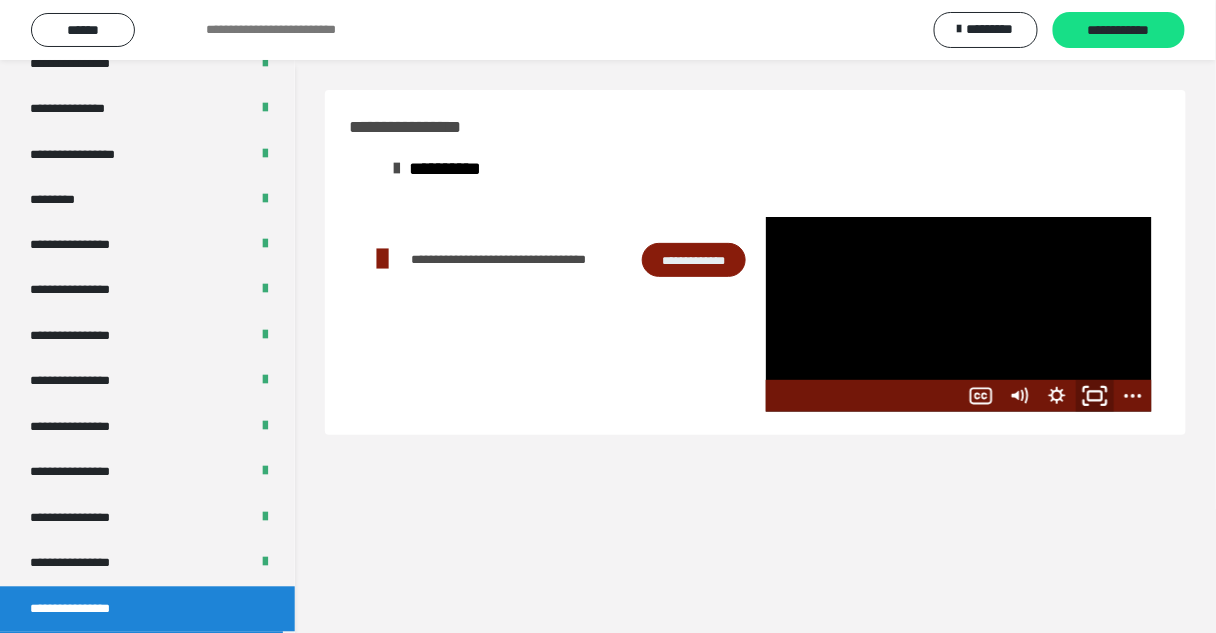 click 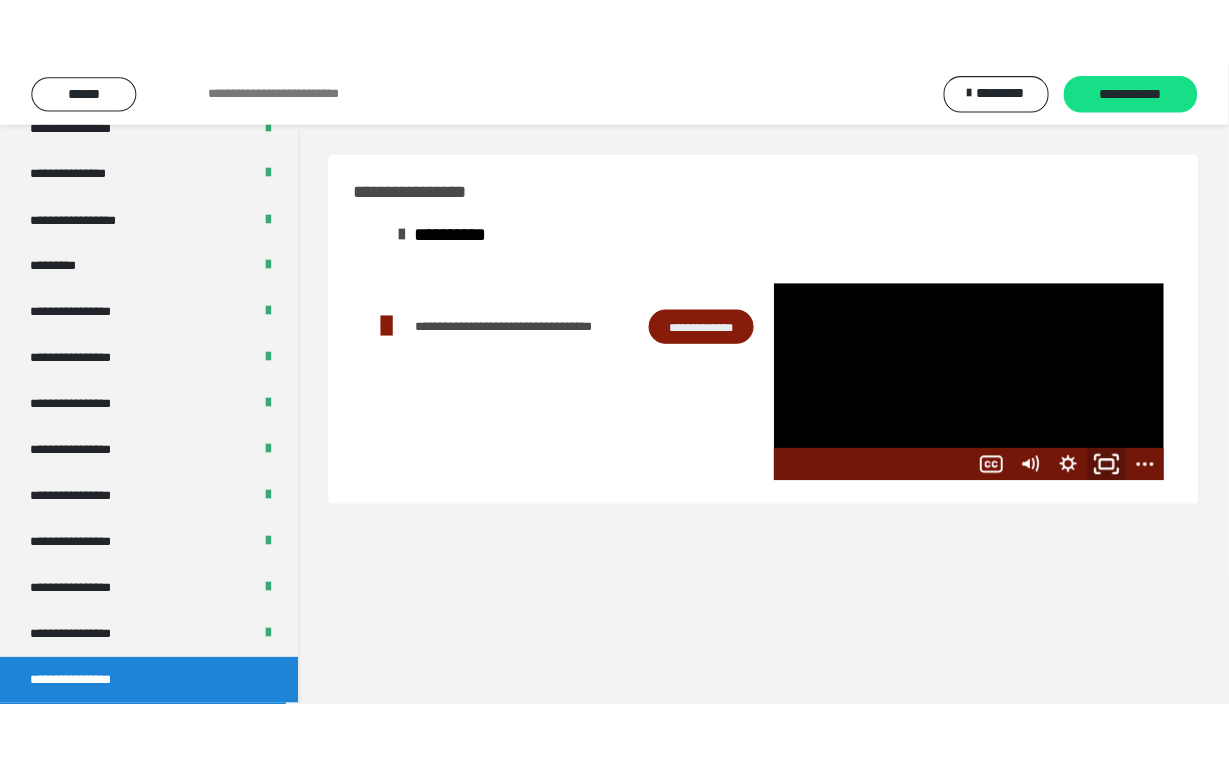 scroll, scrollTop: 2620, scrollLeft: 0, axis: vertical 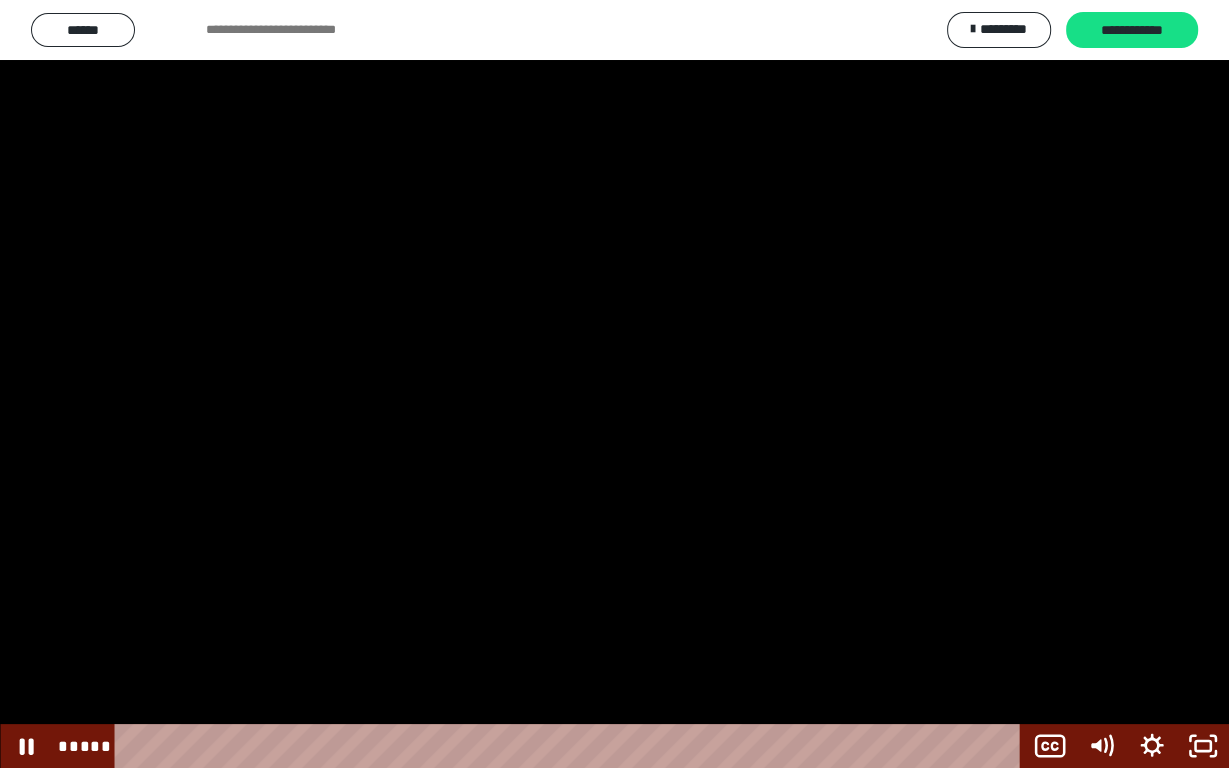 type 